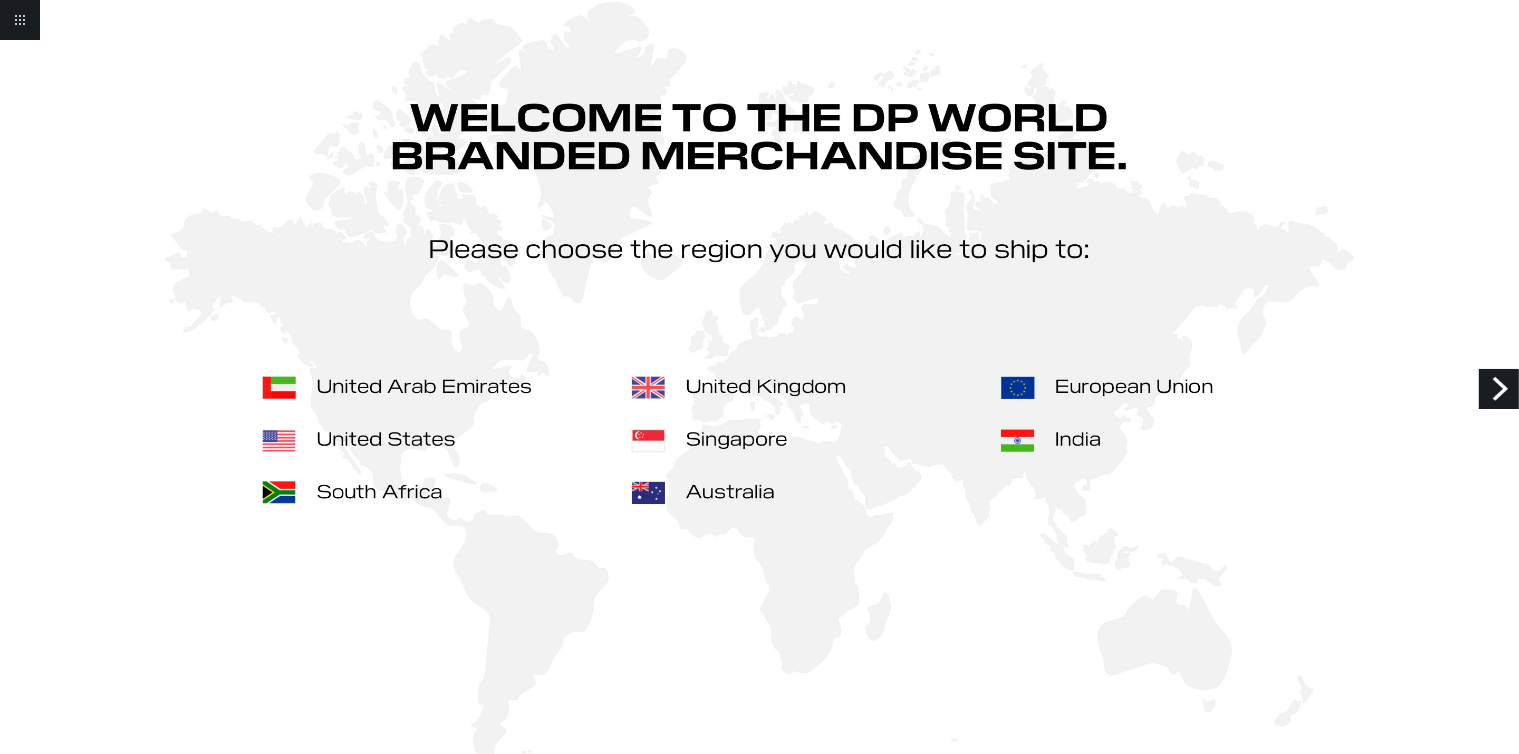 scroll, scrollTop: 197, scrollLeft: 0, axis: vertical 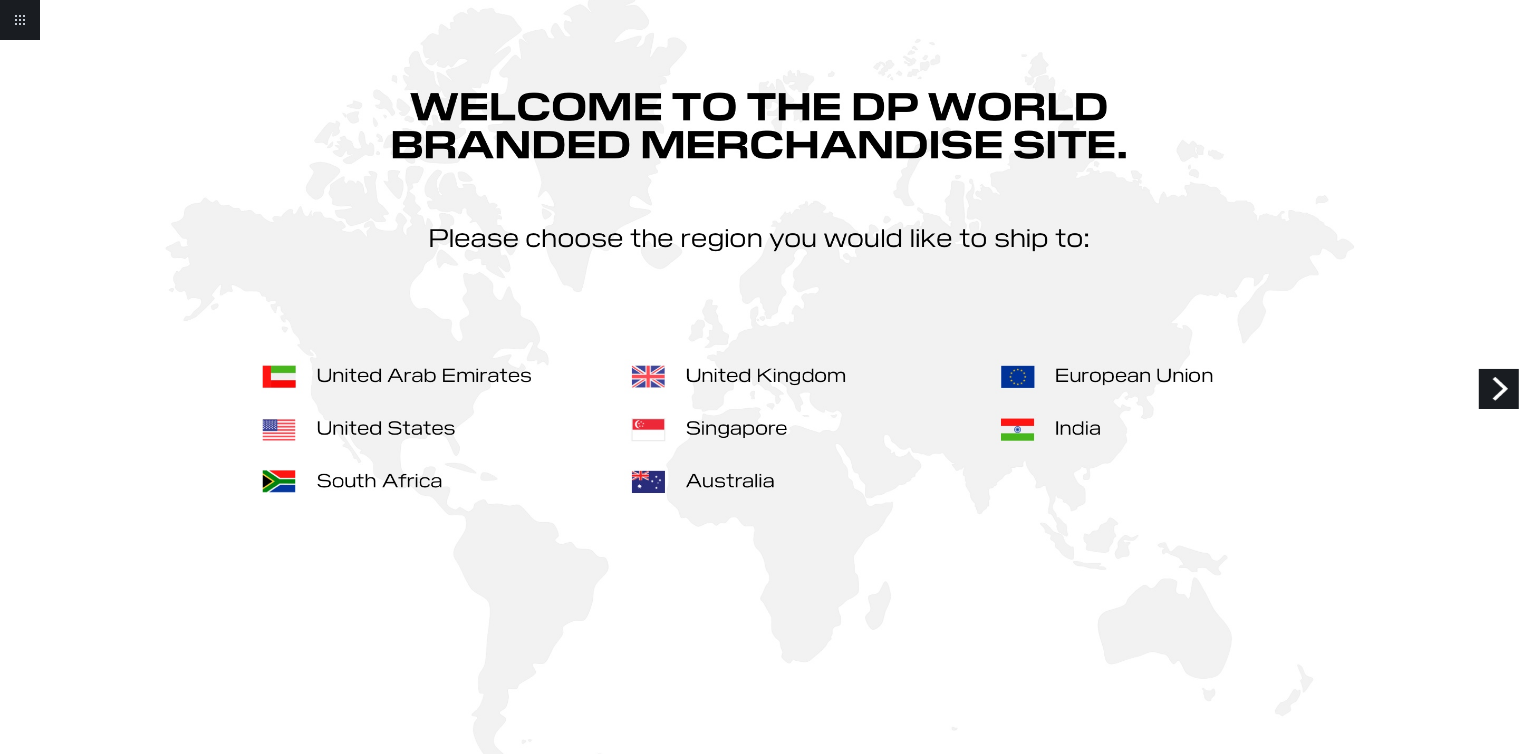 click on "Next" at bounding box center [1499, 389] 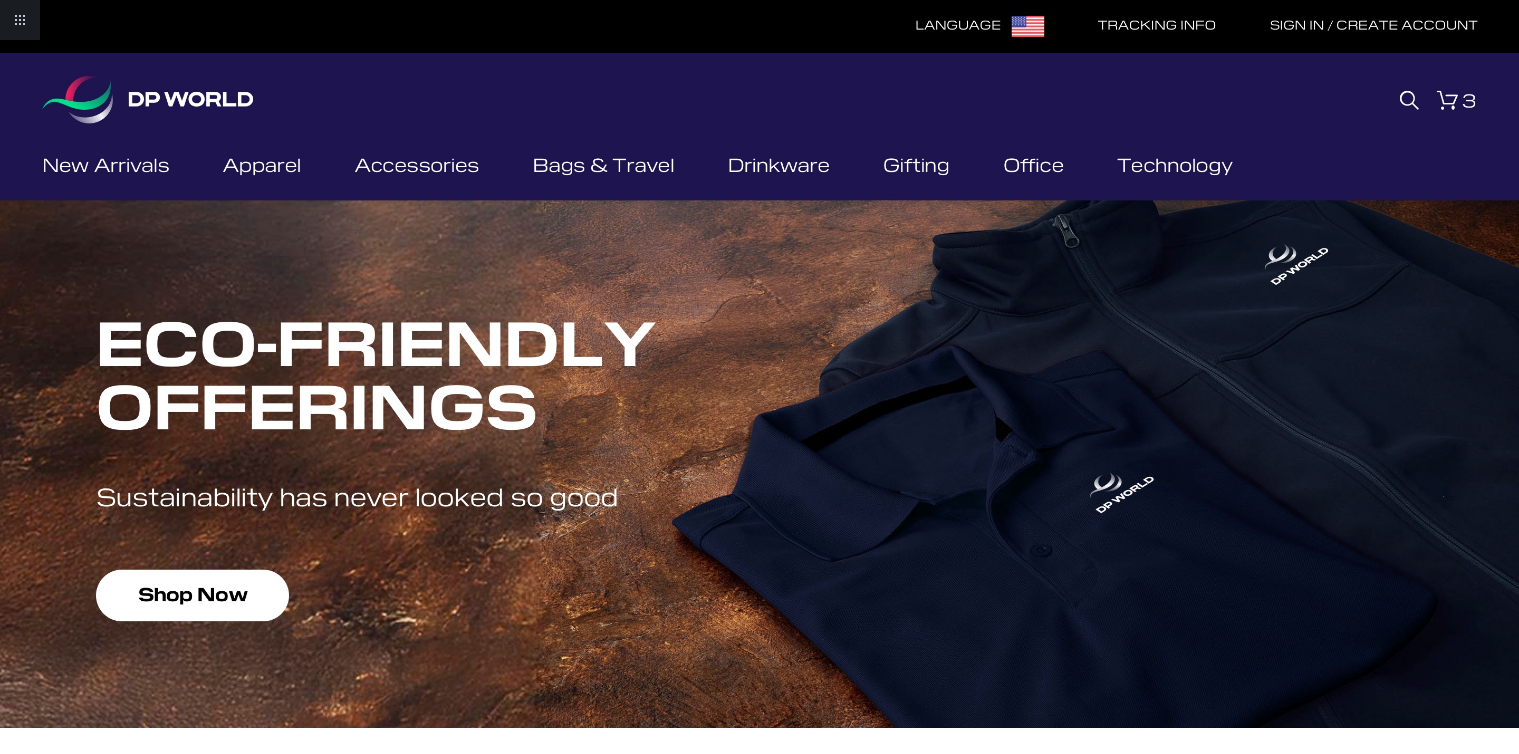 scroll, scrollTop: 0, scrollLeft: 0, axis: both 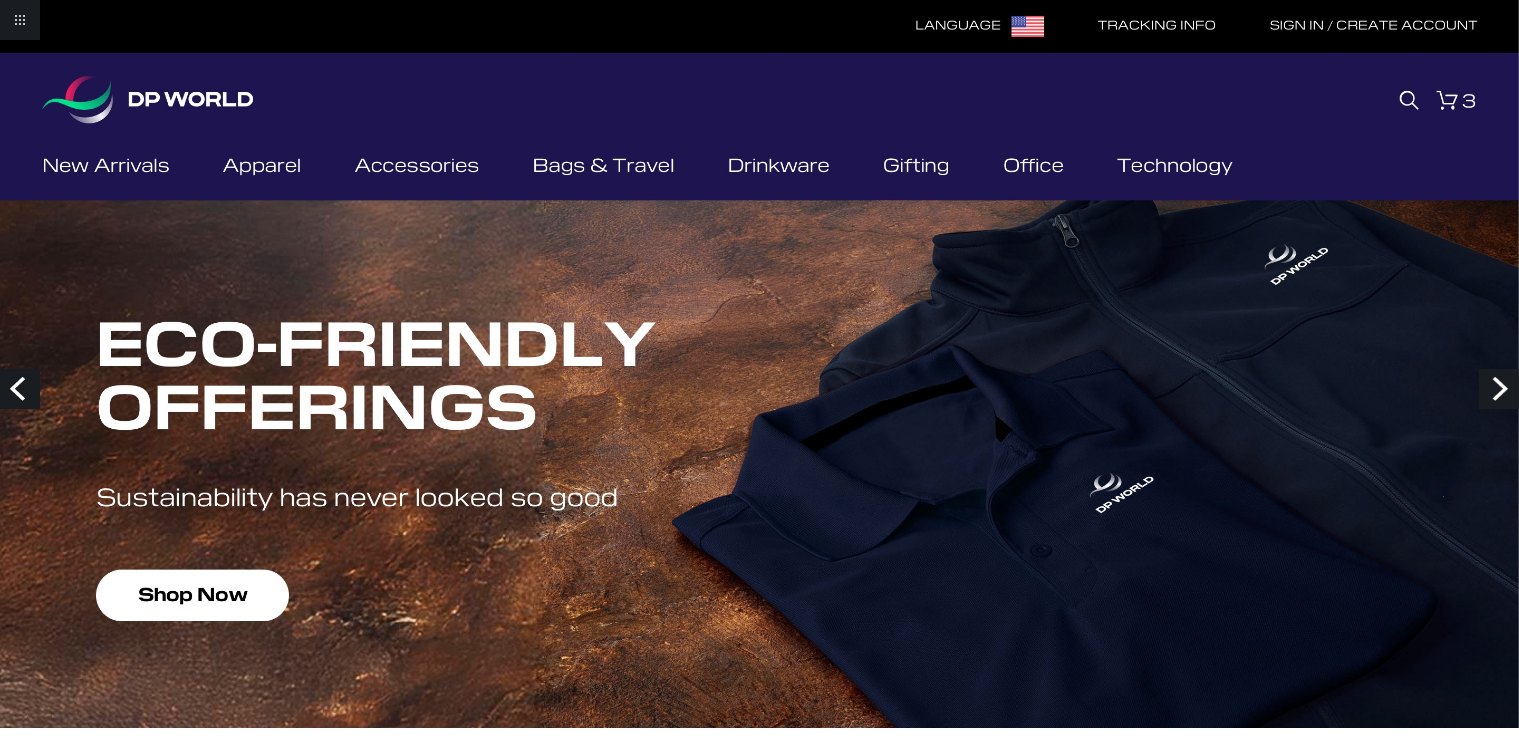 click on "Previous" at bounding box center (20, 389) 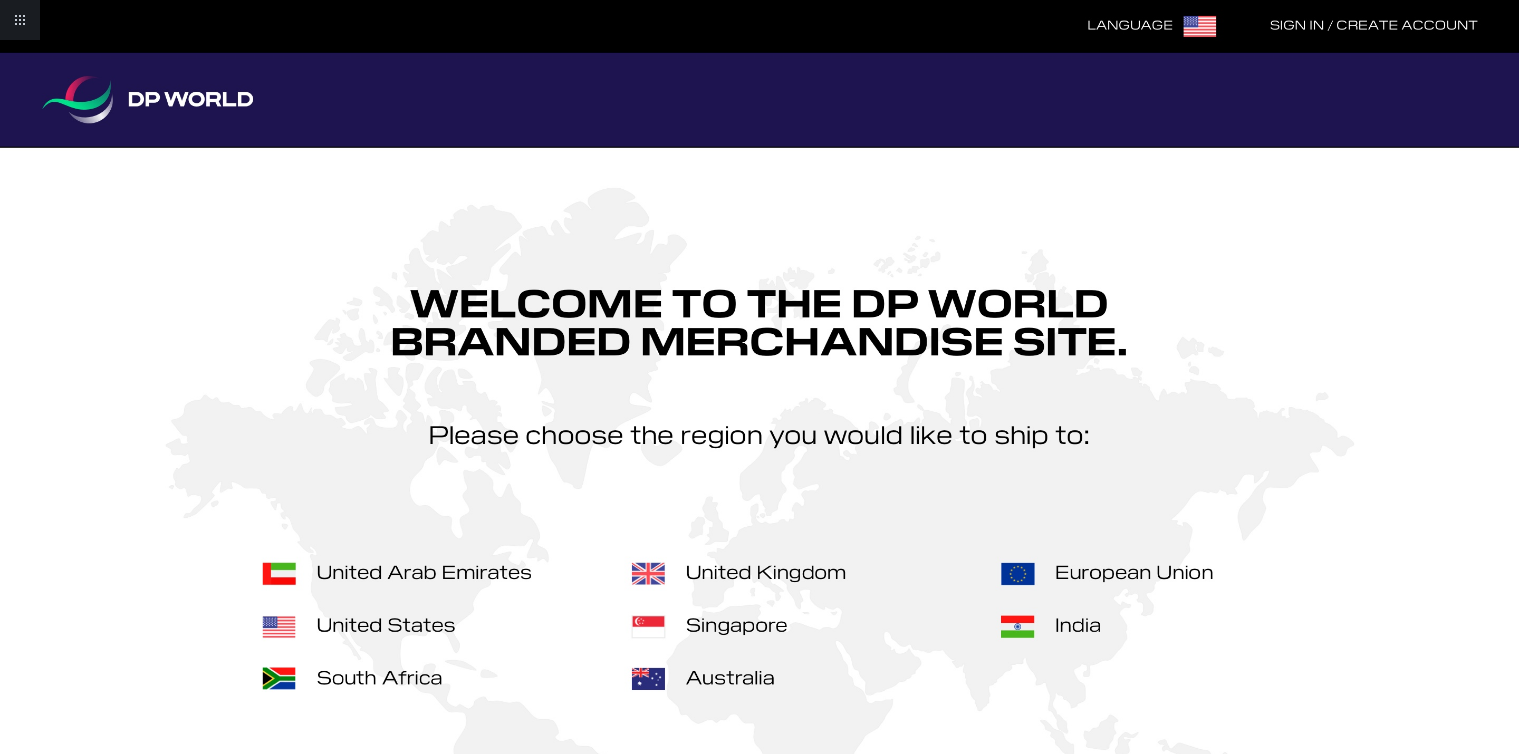 scroll, scrollTop: 0, scrollLeft: 0, axis: both 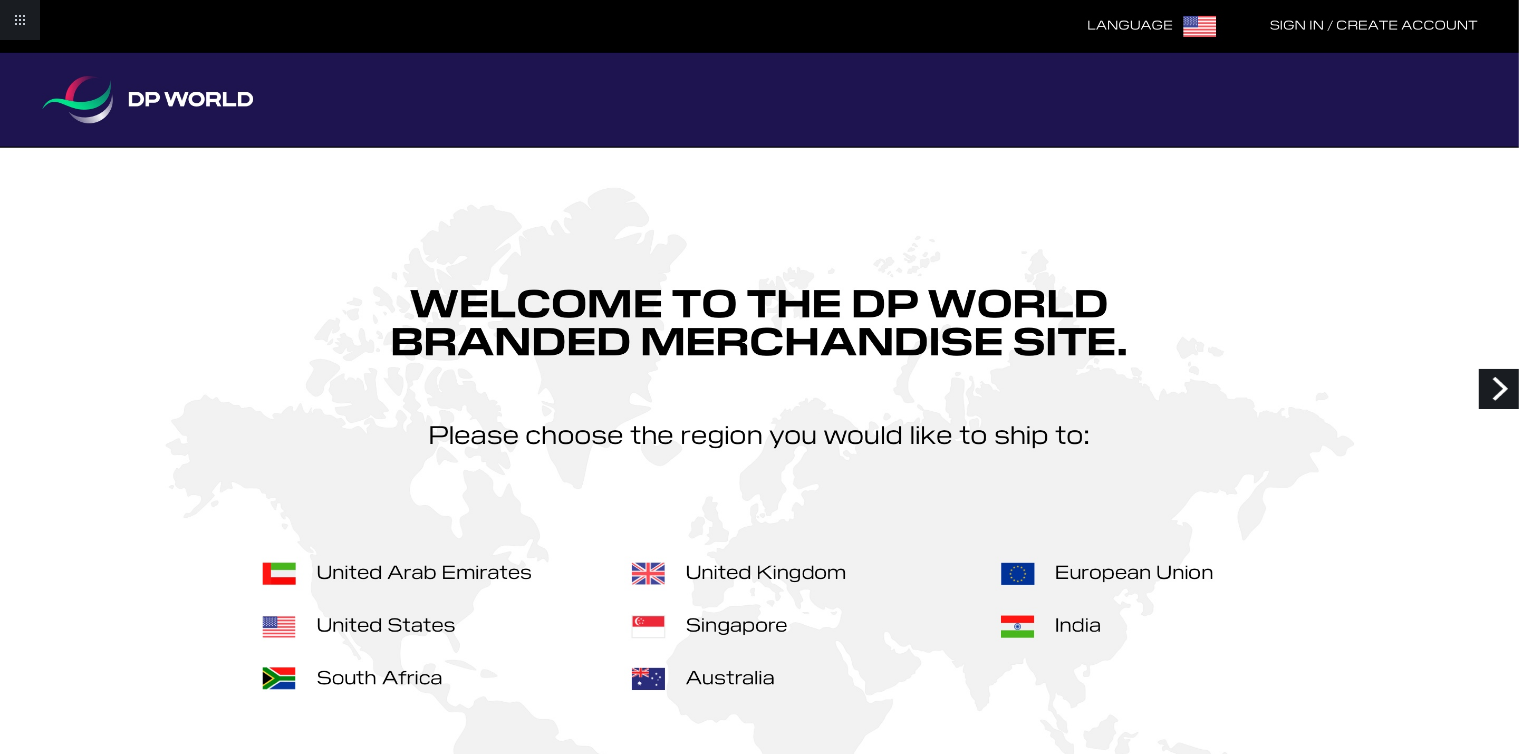 click on "Next" at bounding box center [1499, 389] 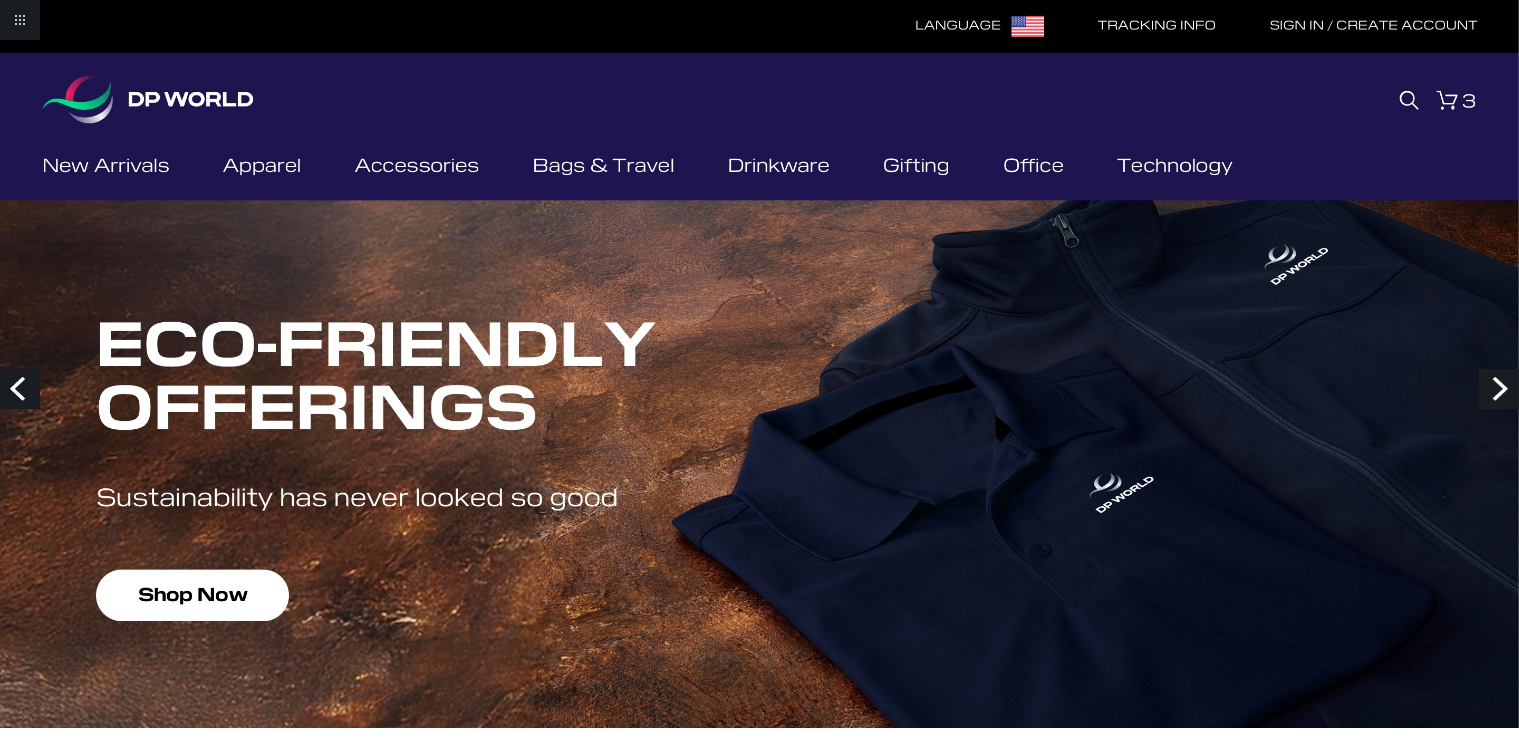 scroll, scrollTop: 0, scrollLeft: 0, axis: both 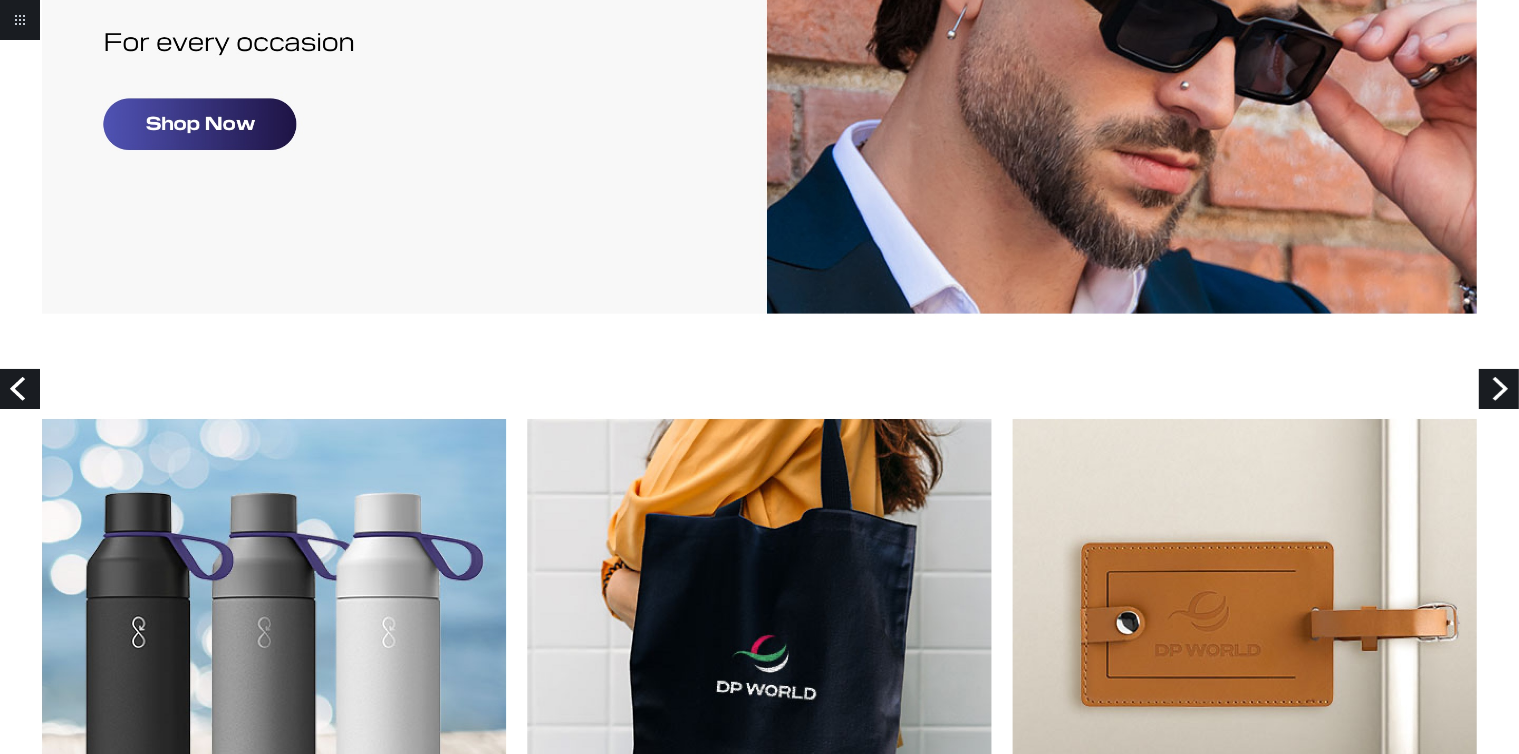 click on "Next" at bounding box center [1499, 389] 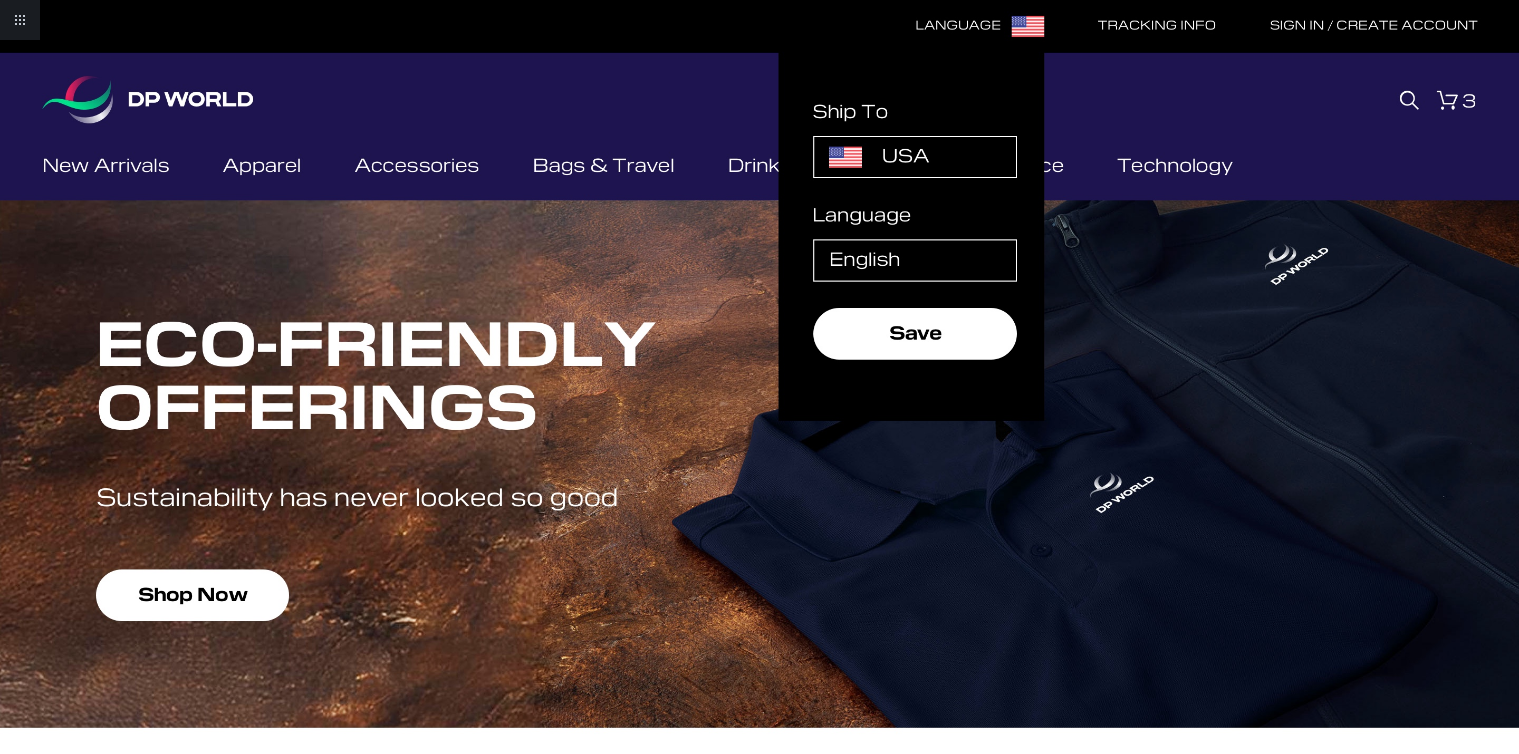 scroll, scrollTop: 0, scrollLeft: 0, axis: both 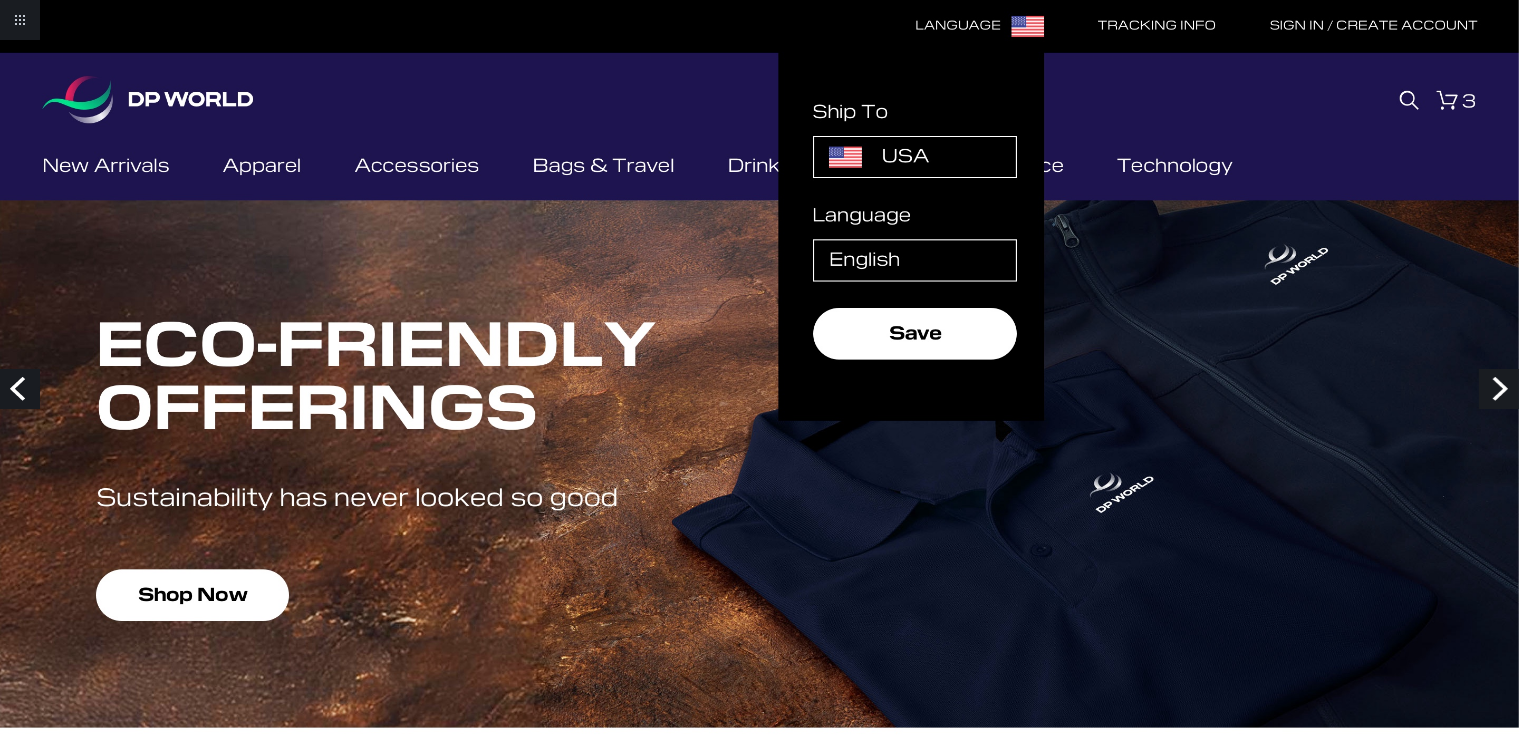 click on "Next" at bounding box center (1499, 389) 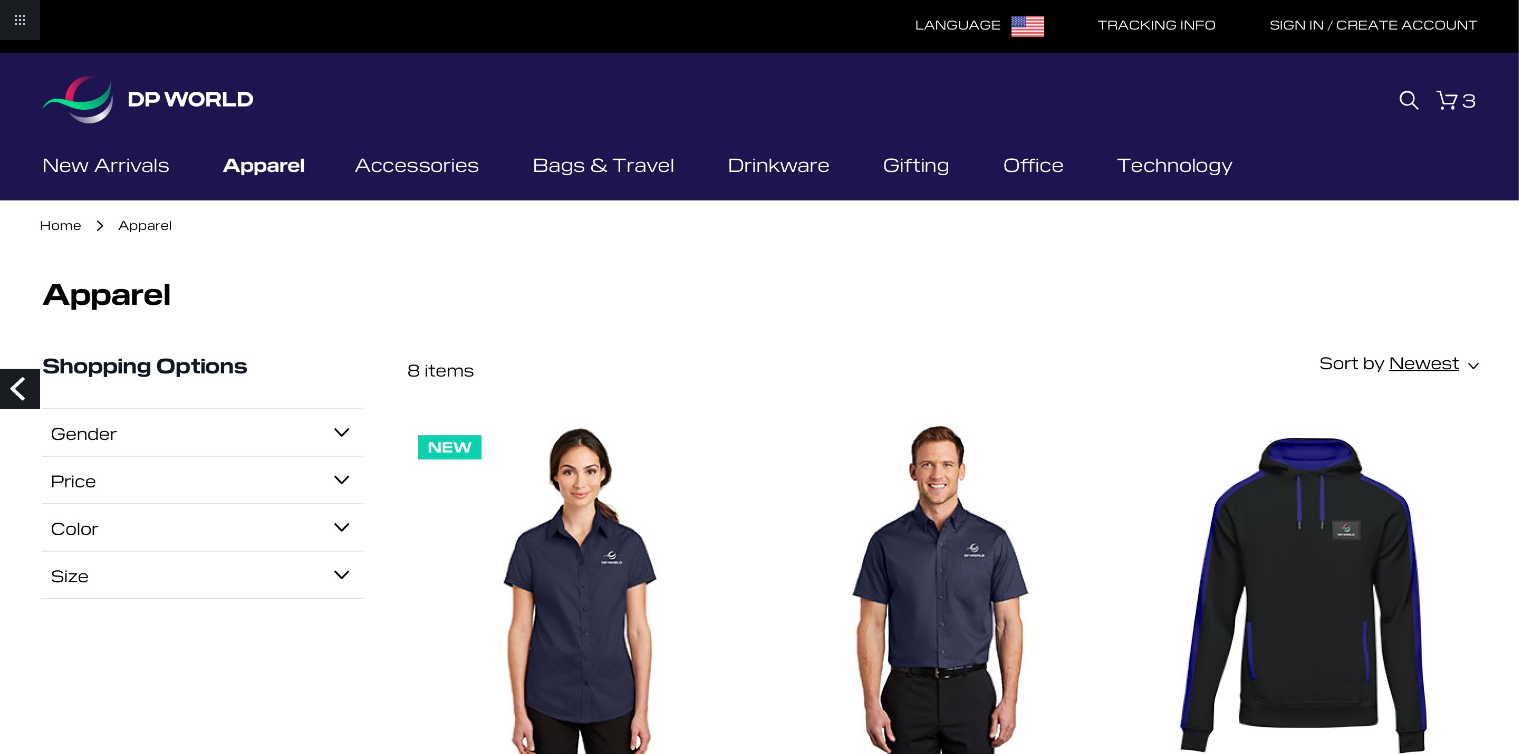 scroll, scrollTop: 0, scrollLeft: 0, axis: both 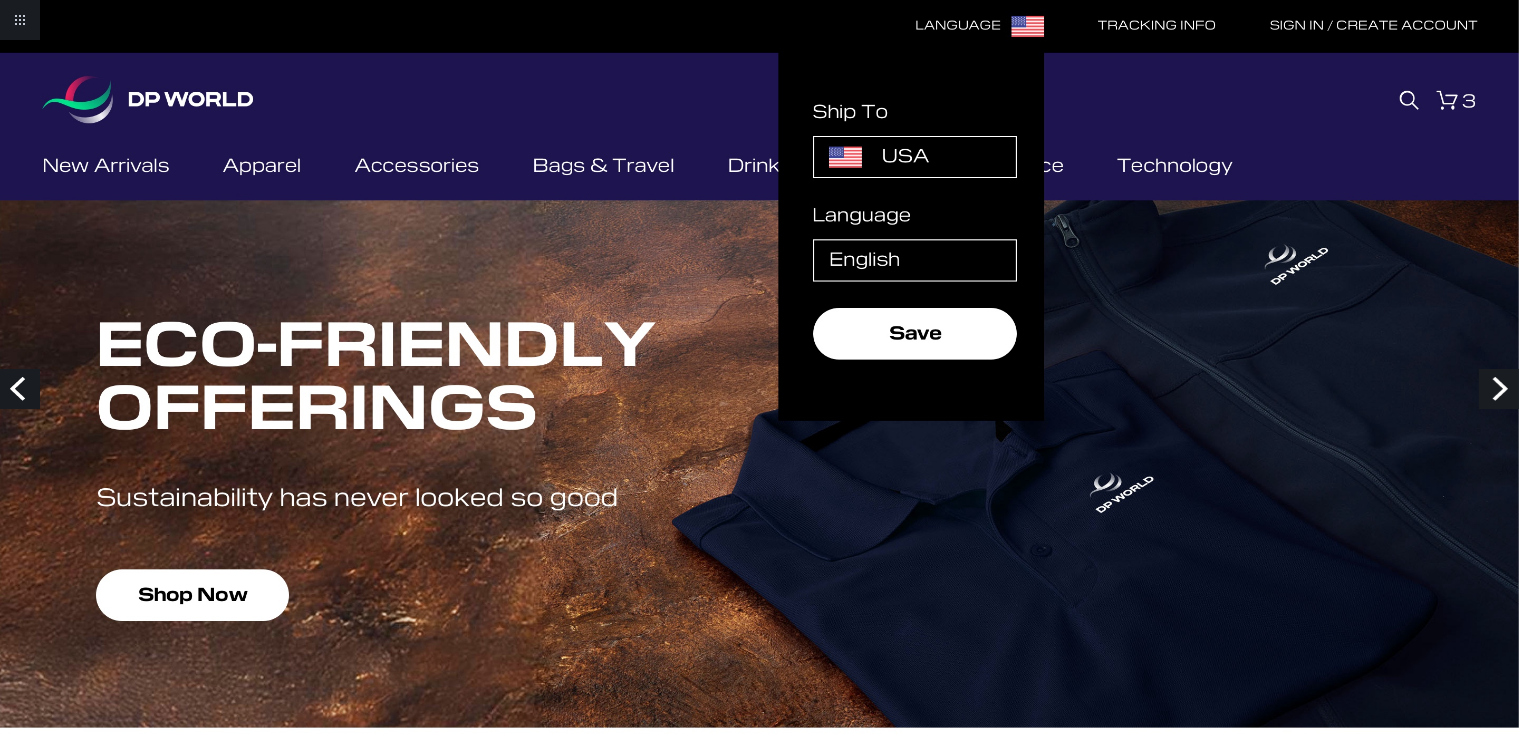 click at bounding box center (759, 531) 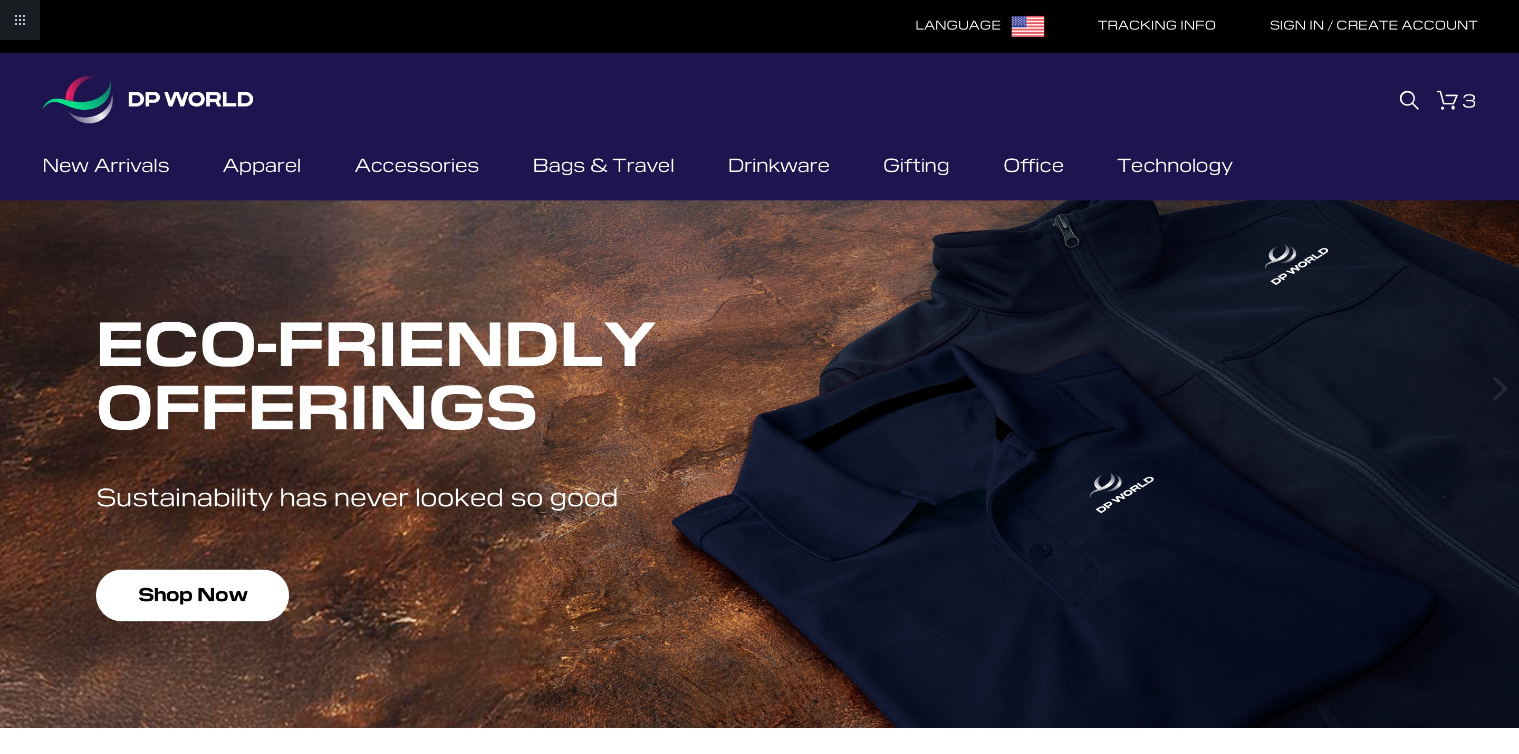 scroll, scrollTop: 0, scrollLeft: 0, axis: both 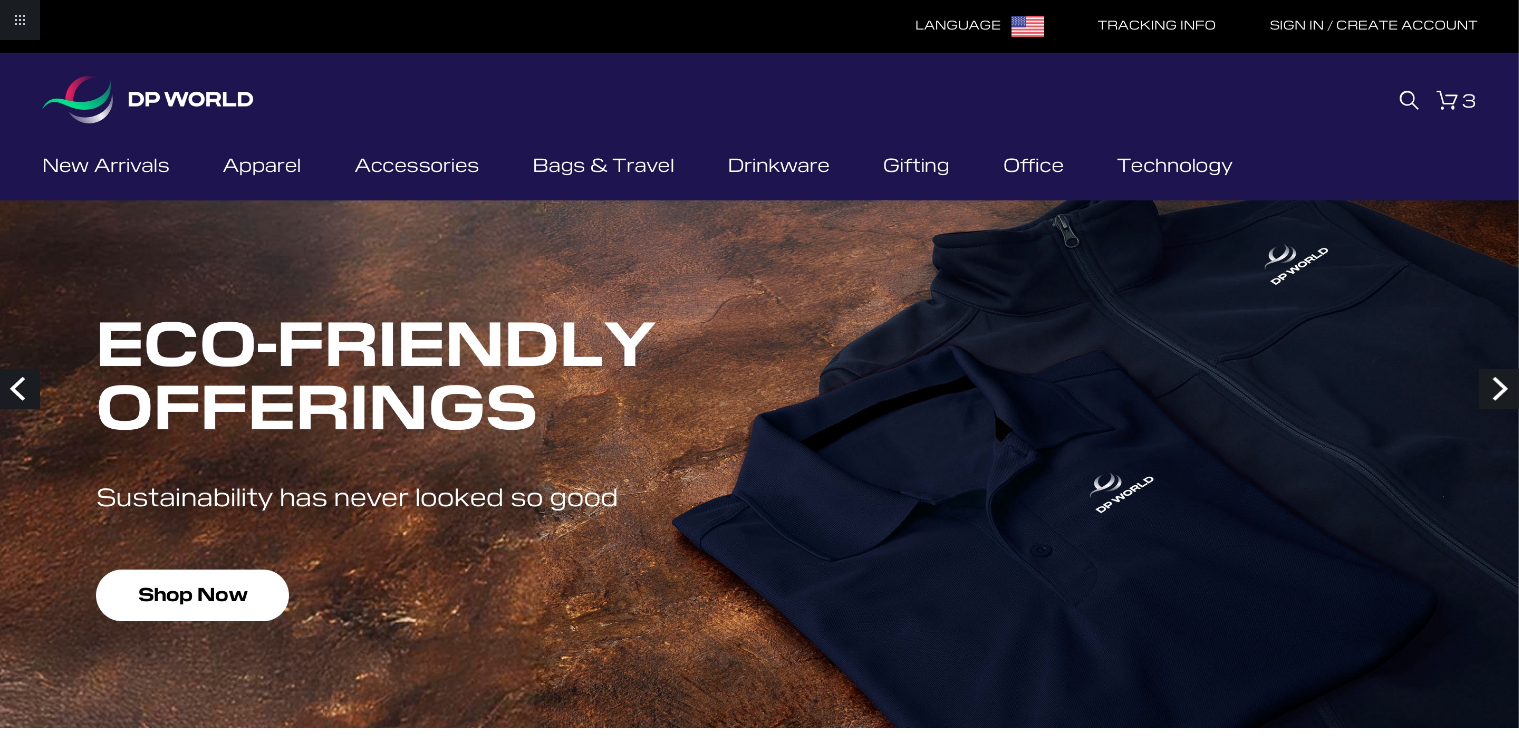 drag, startPoint x: 0, startPoint y: 0, endPoint x: 7, endPoint y: 393, distance: 393.06235 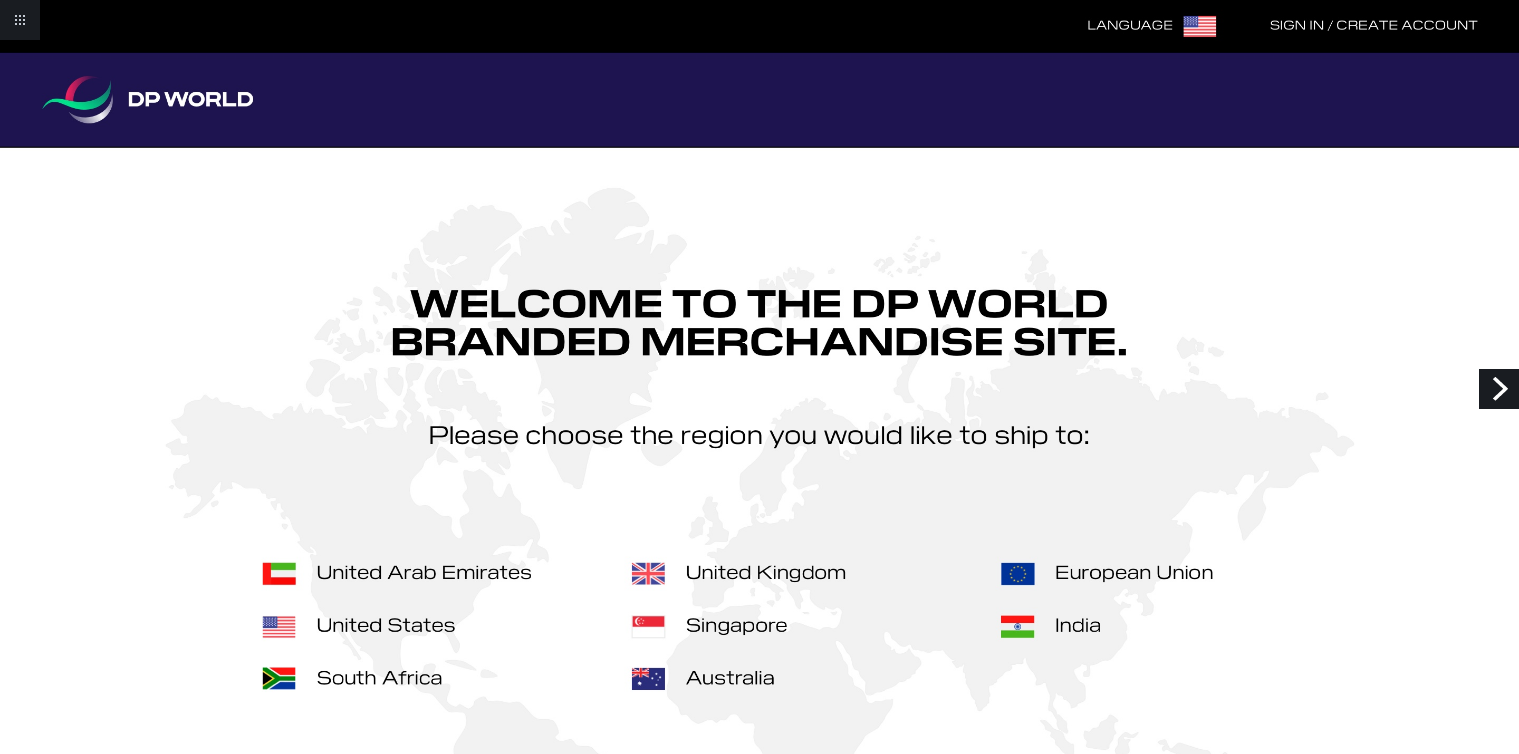 scroll, scrollTop: 0, scrollLeft: 0, axis: both 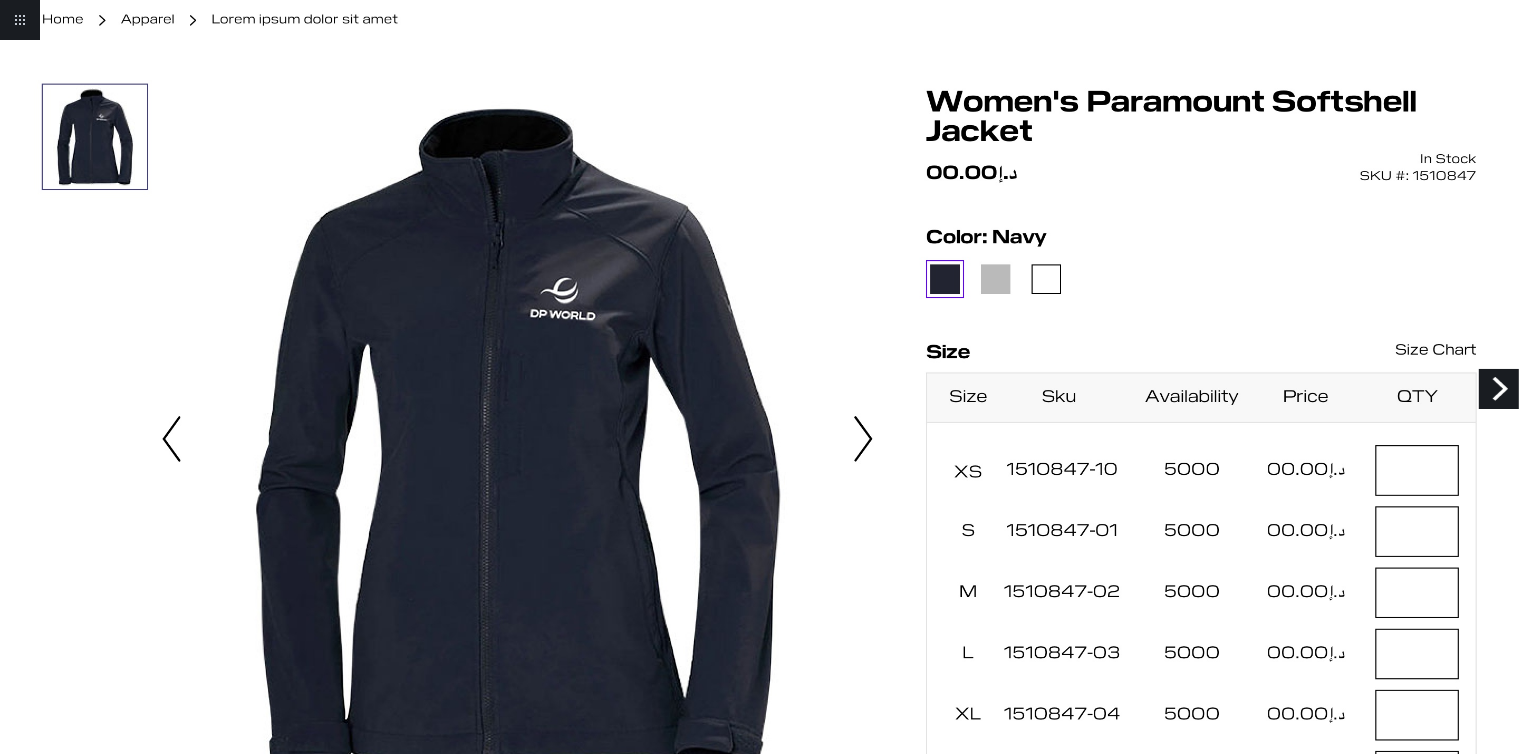 click on "Next" at bounding box center (1499, 389) 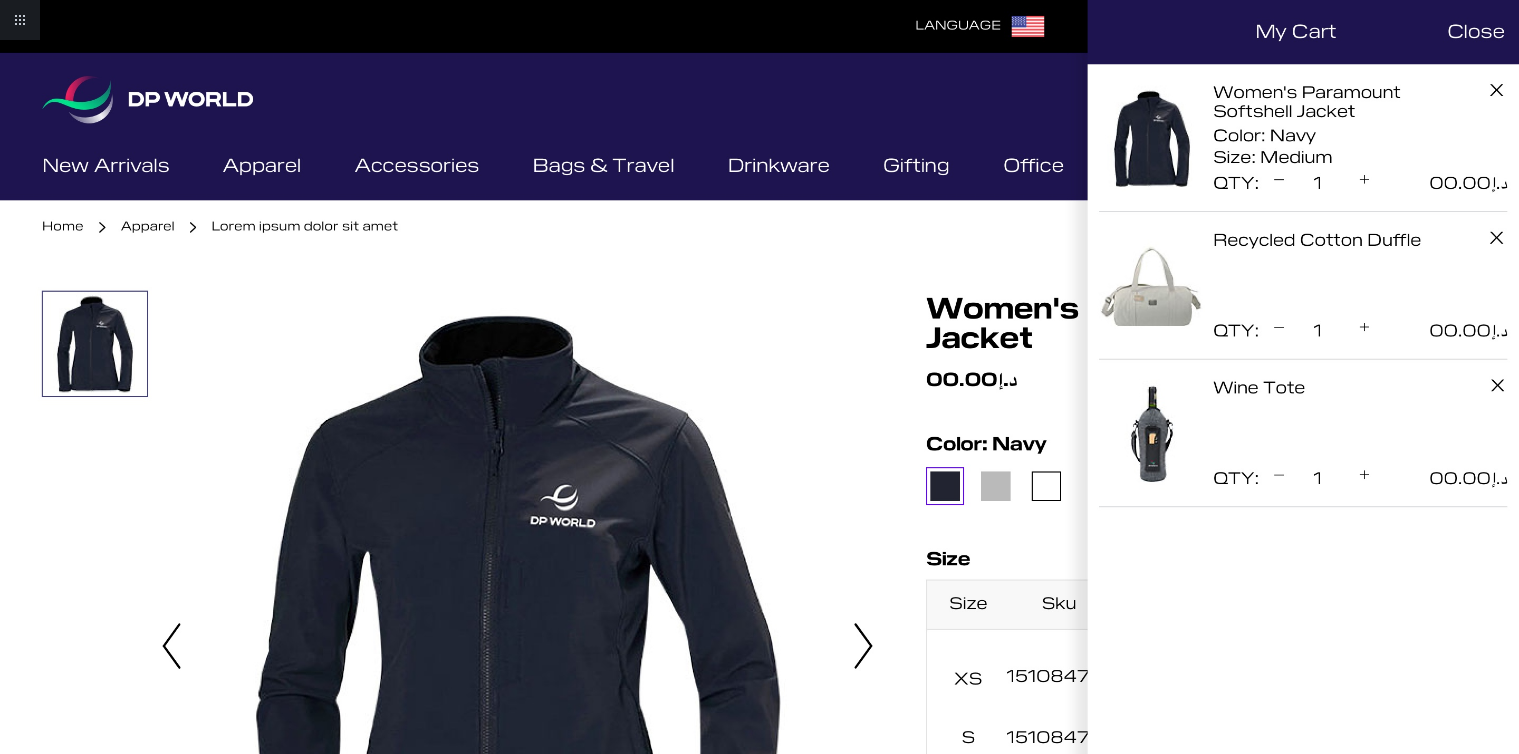 scroll, scrollTop: 0, scrollLeft: 0, axis: both 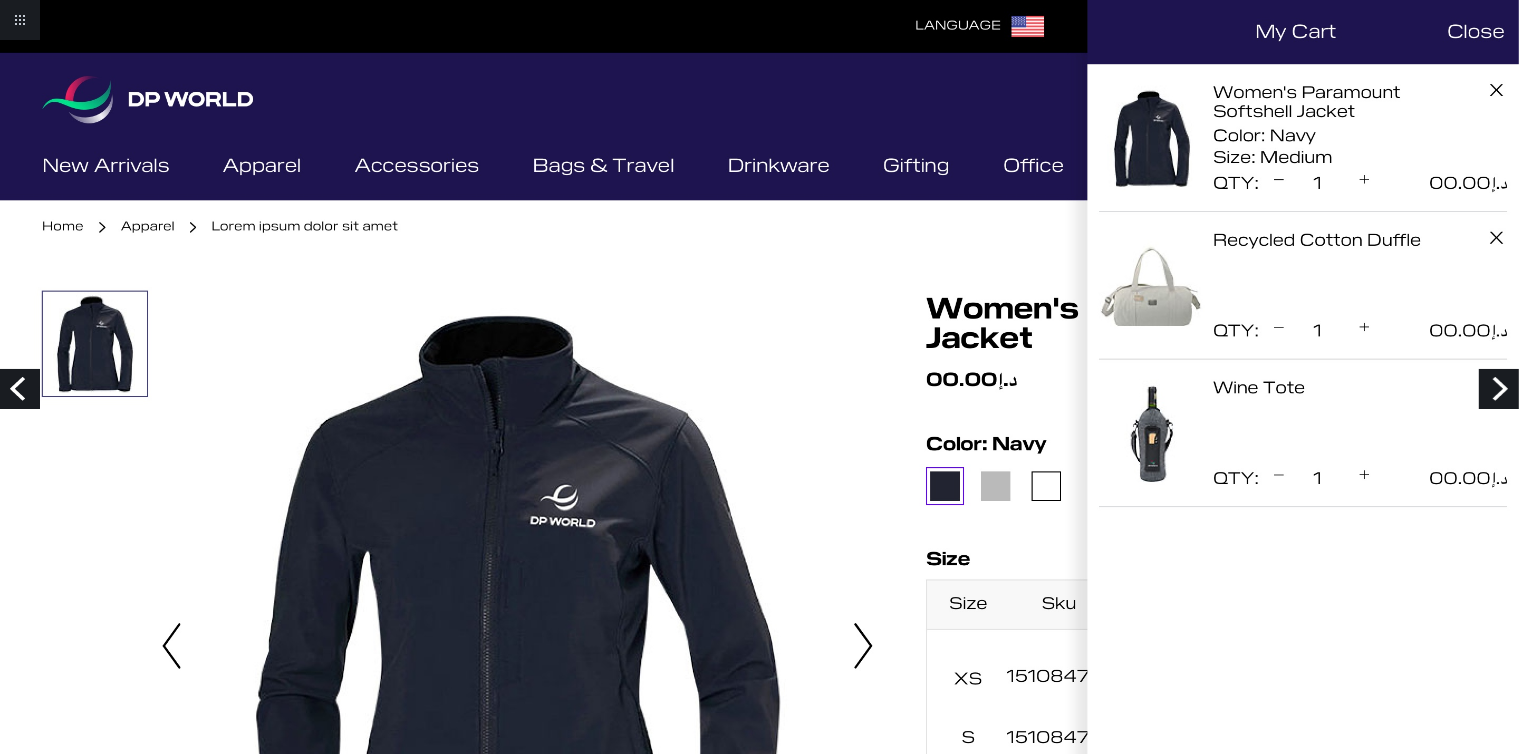 click on "Next" at bounding box center [1499, 389] 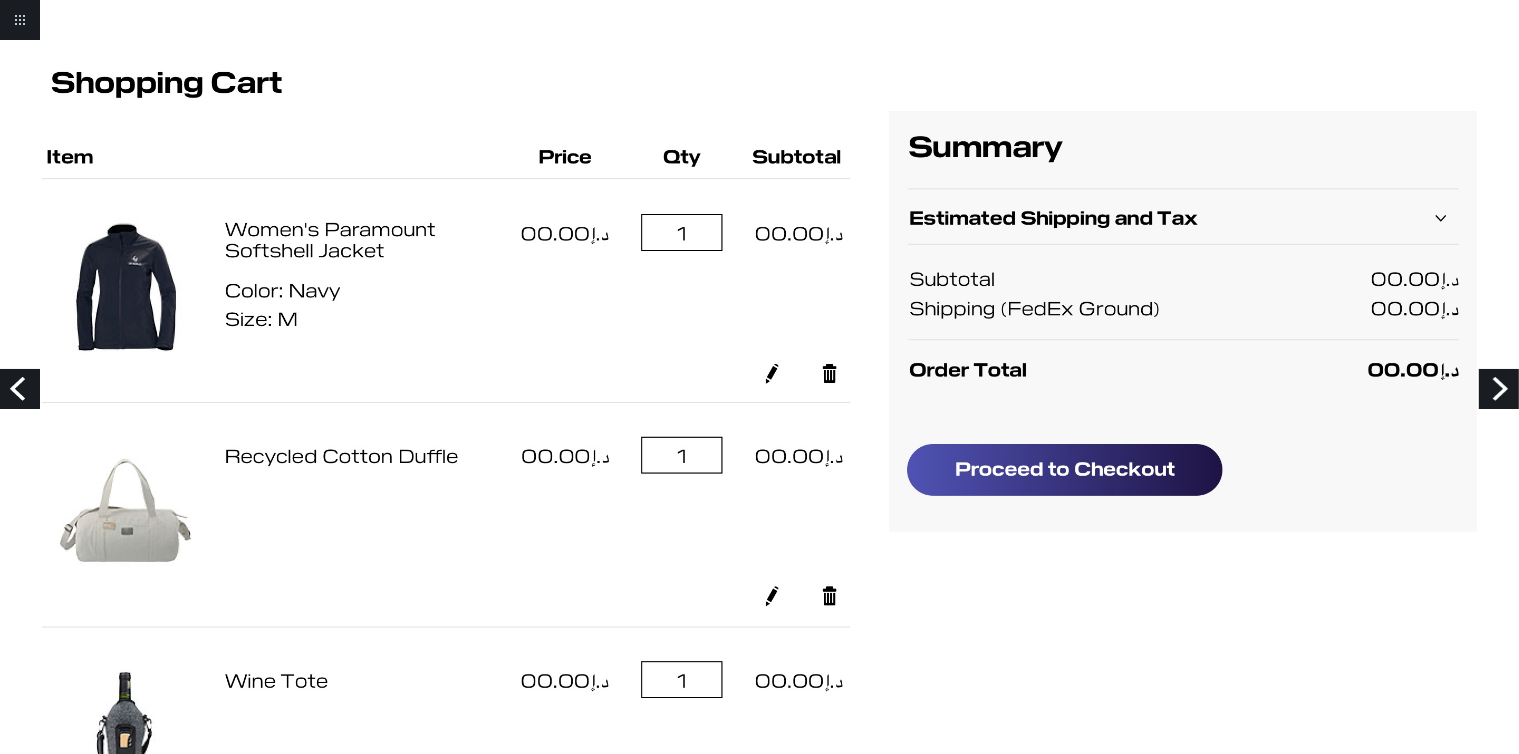 scroll, scrollTop: 226, scrollLeft: 0, axis: vertical 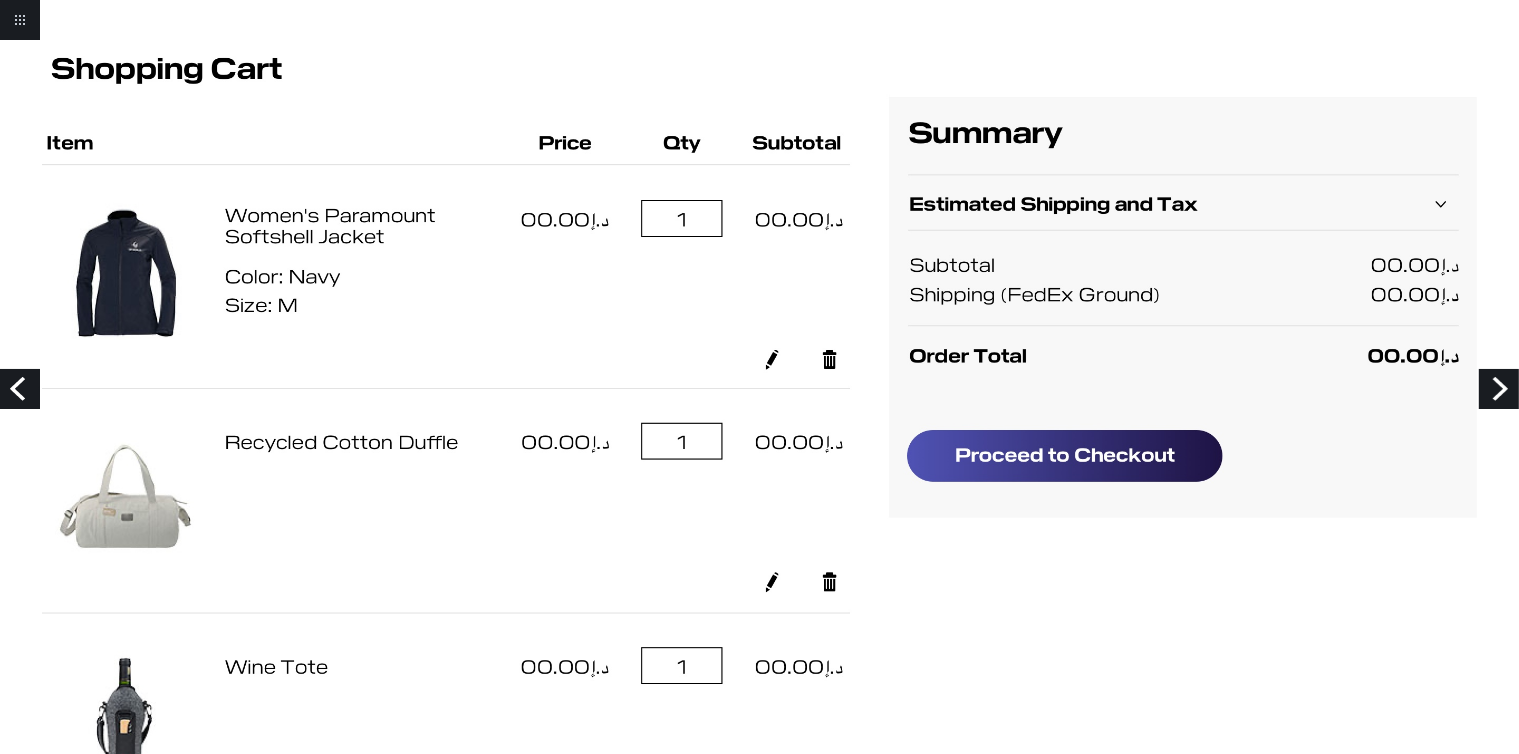 click on "Next" at bounding box center [1499, 389] 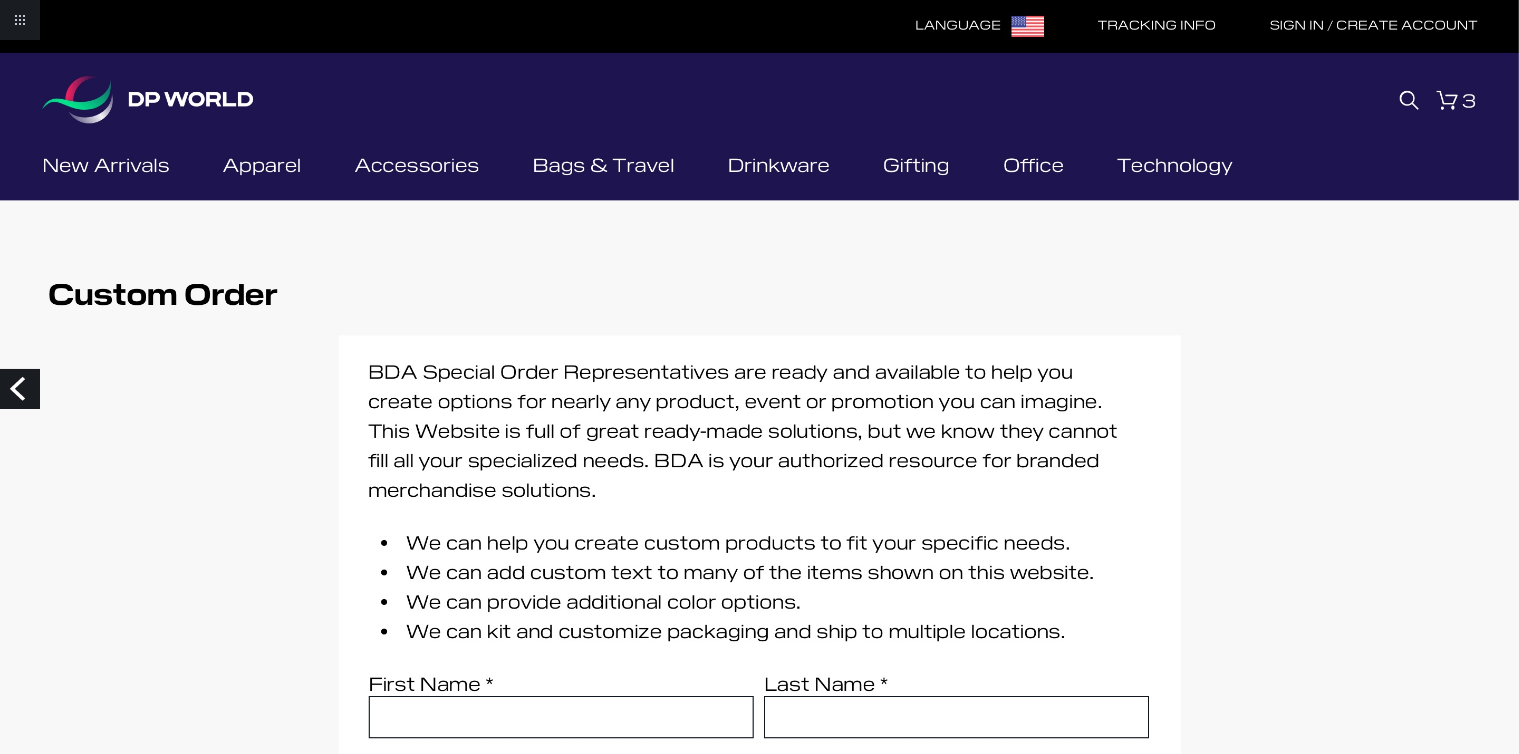 scroll, scrollTop: 0, scrollLeft: 0, axis: both 